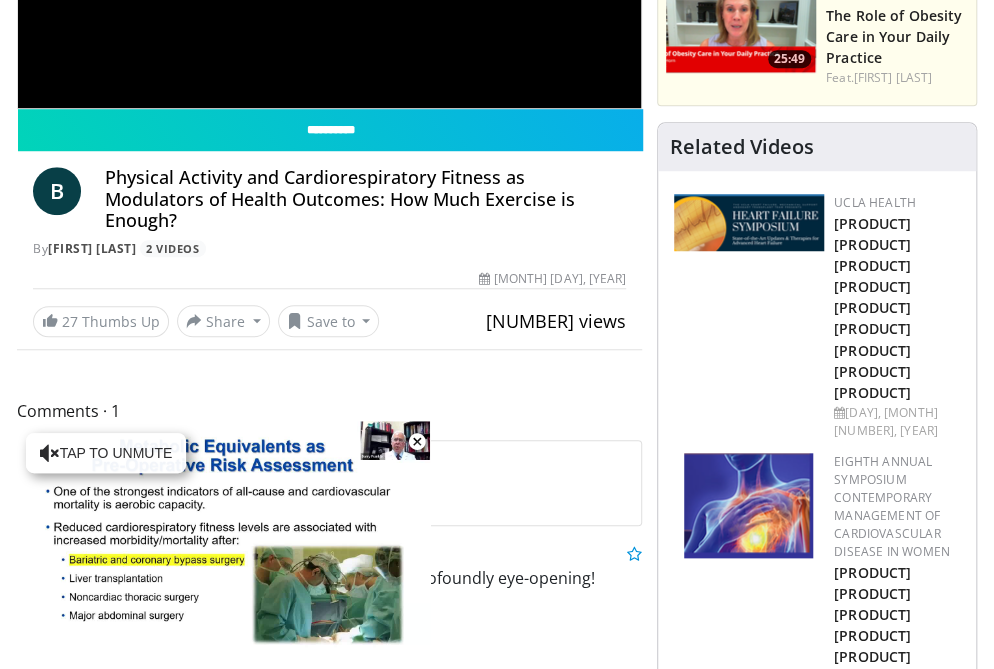 scroll, scrollTop: 500, scrollLeft: 0, axis: vertical 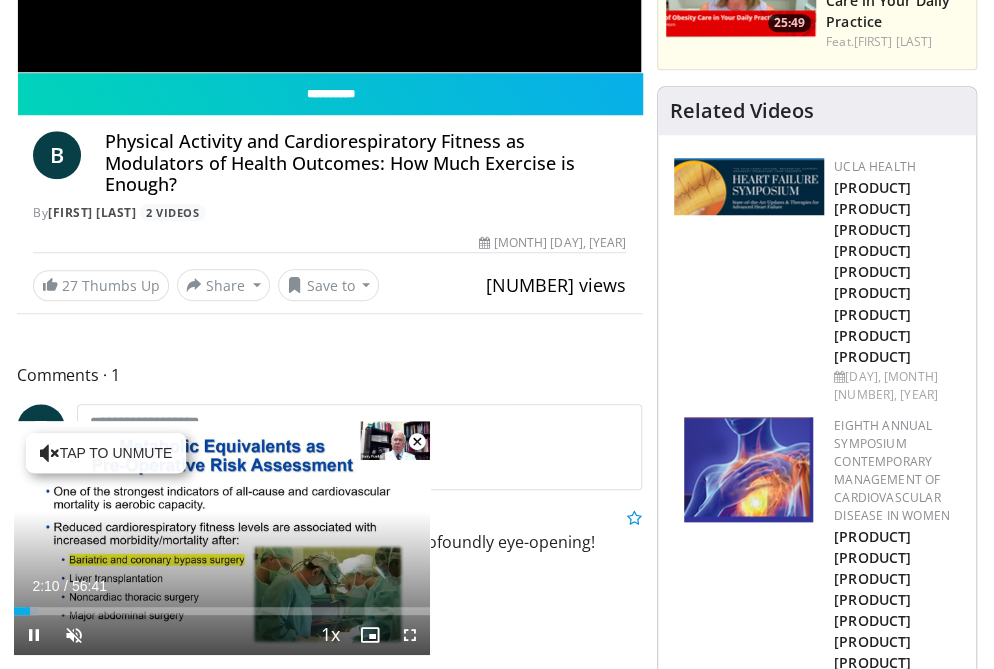 click at bounding box center (417, 442) 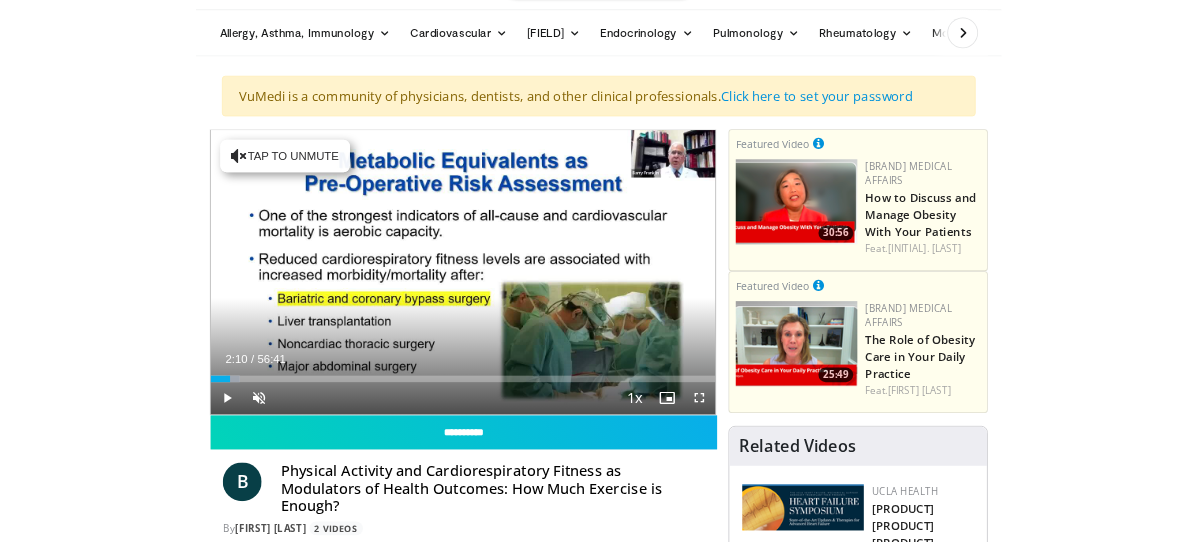 scroll, scrollTop: 0, scrollLeft: 0, axis: both 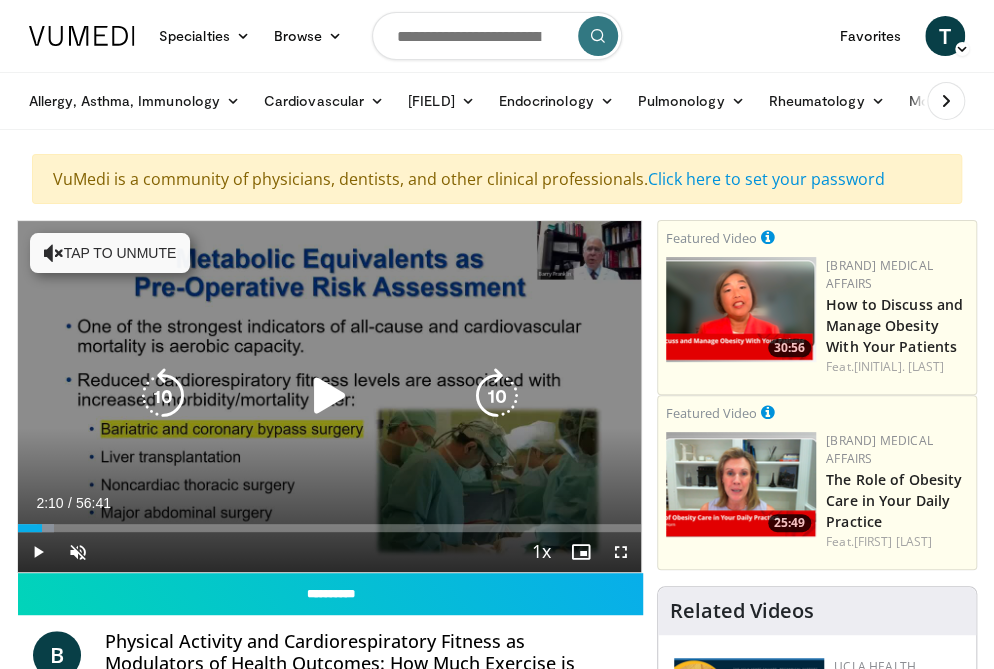 click at bounding box center [329, 396] 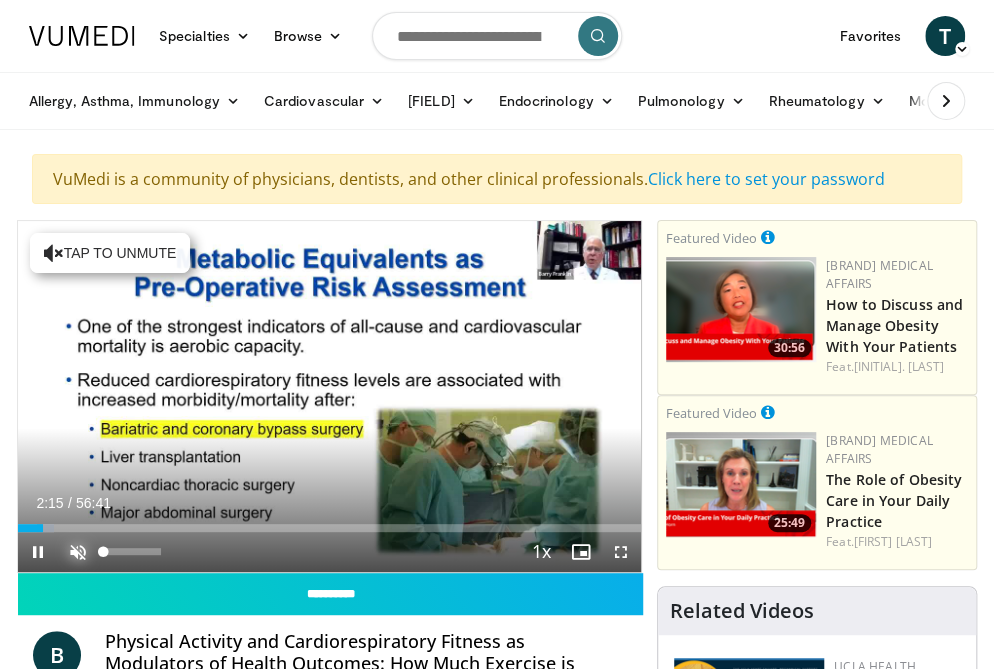 click at bounding box center (78, 552) 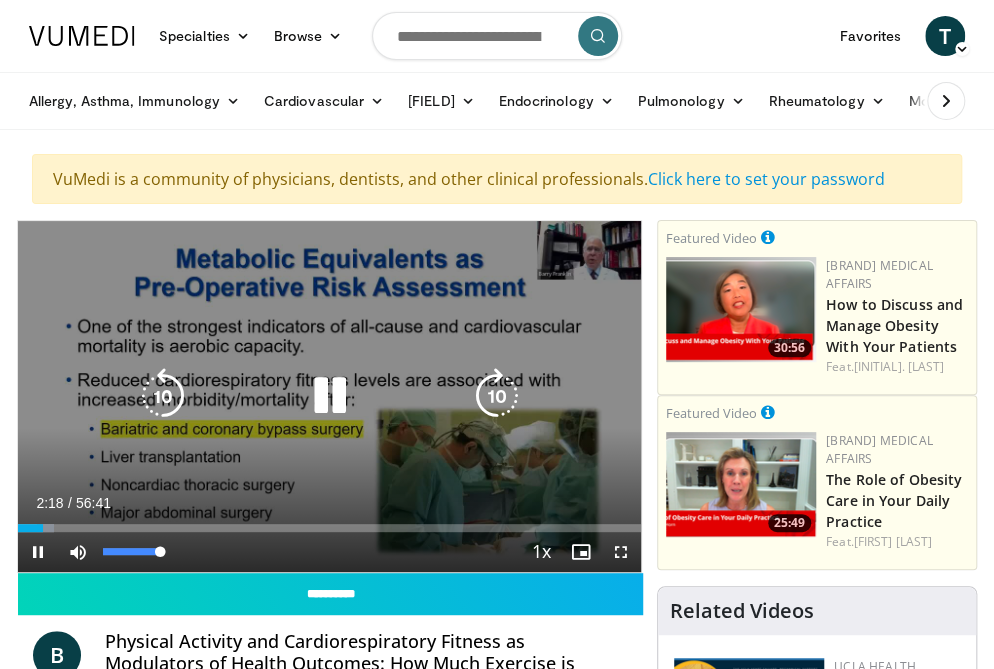 click on "**********" at bounding box center [329, 396] 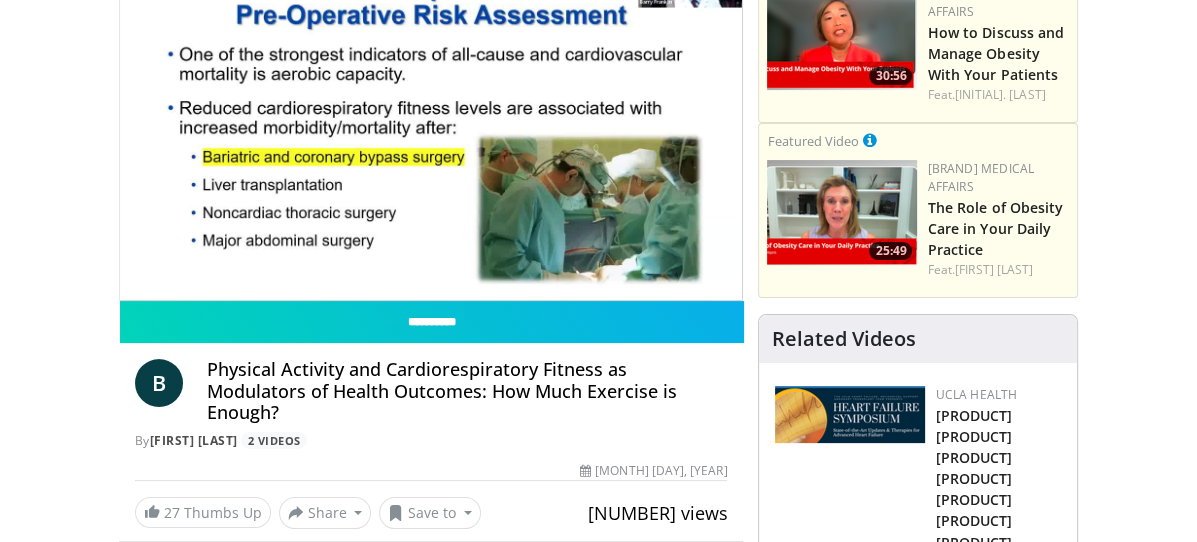 scroll, scrollTop: 326, scrollLeft: 0, axis: vertical 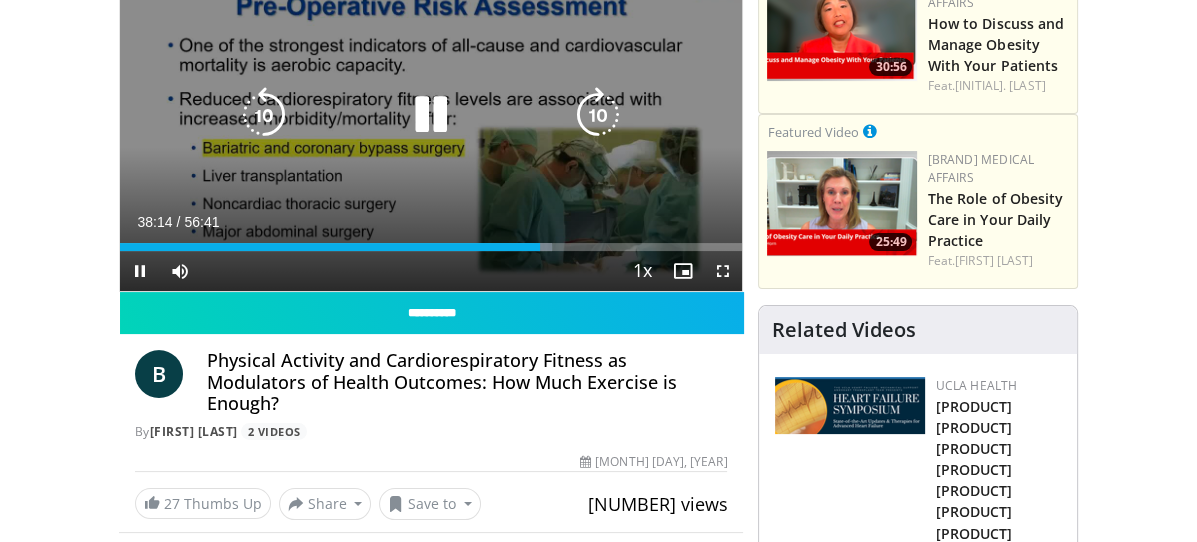 click at bounding box center (431, 115) 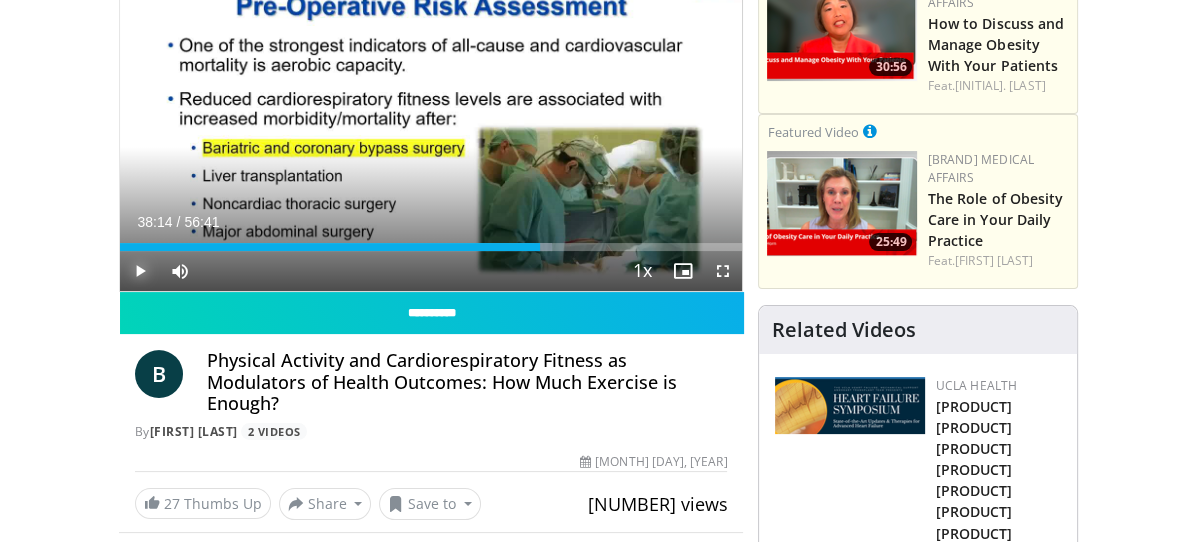 click at bounding box center [140, 271] 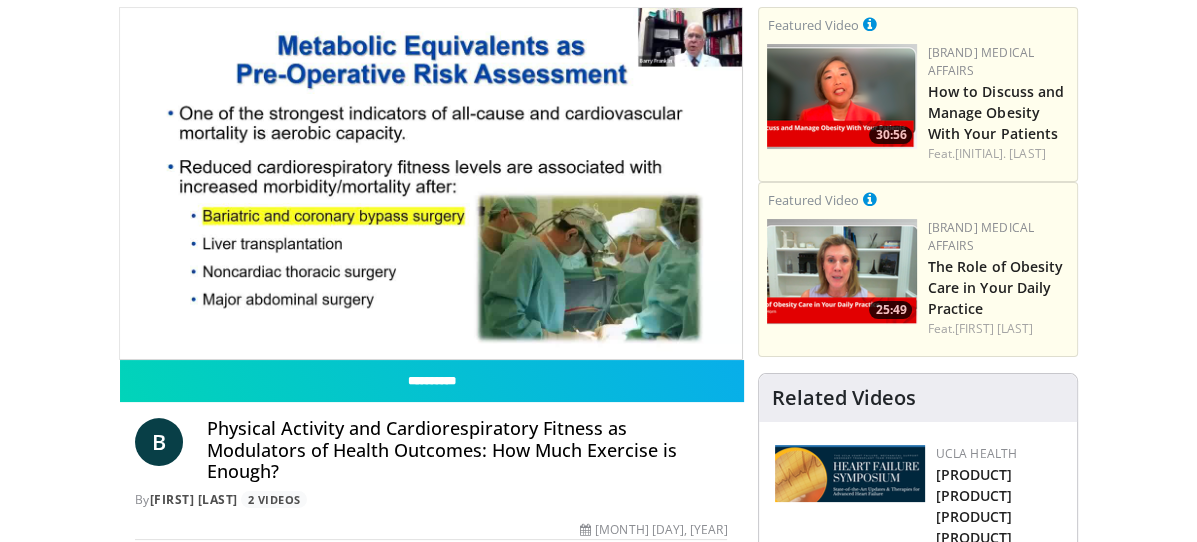scroll, scrollTop: 203, scrollLeft: 0, axis: vertical 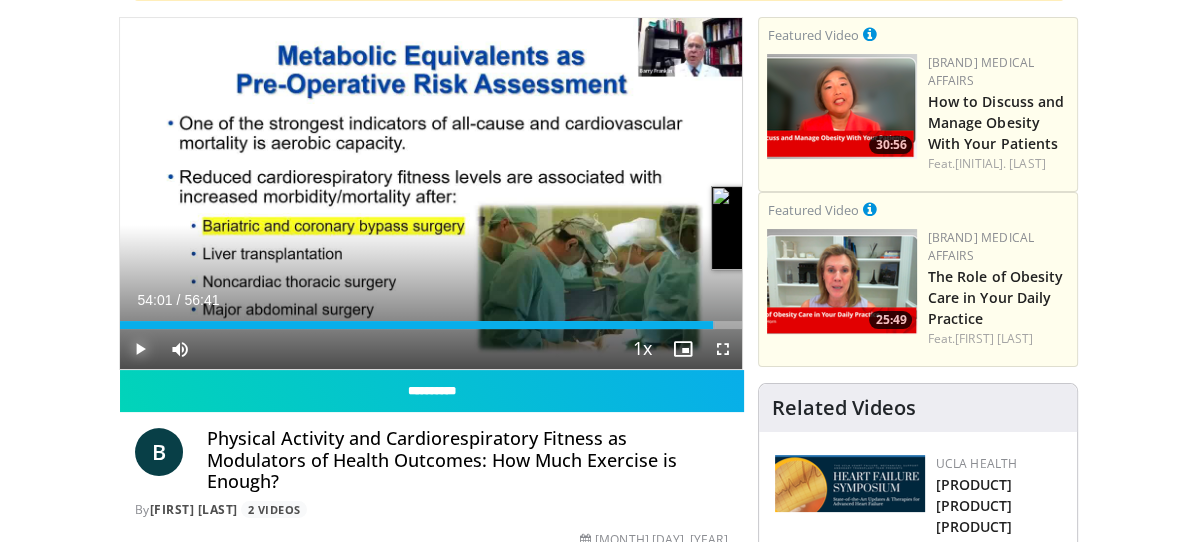 drag, startPoint x: 754, startPoint y: 387, endPoint x: 737, endPoint y: 390, distance: 17.262676 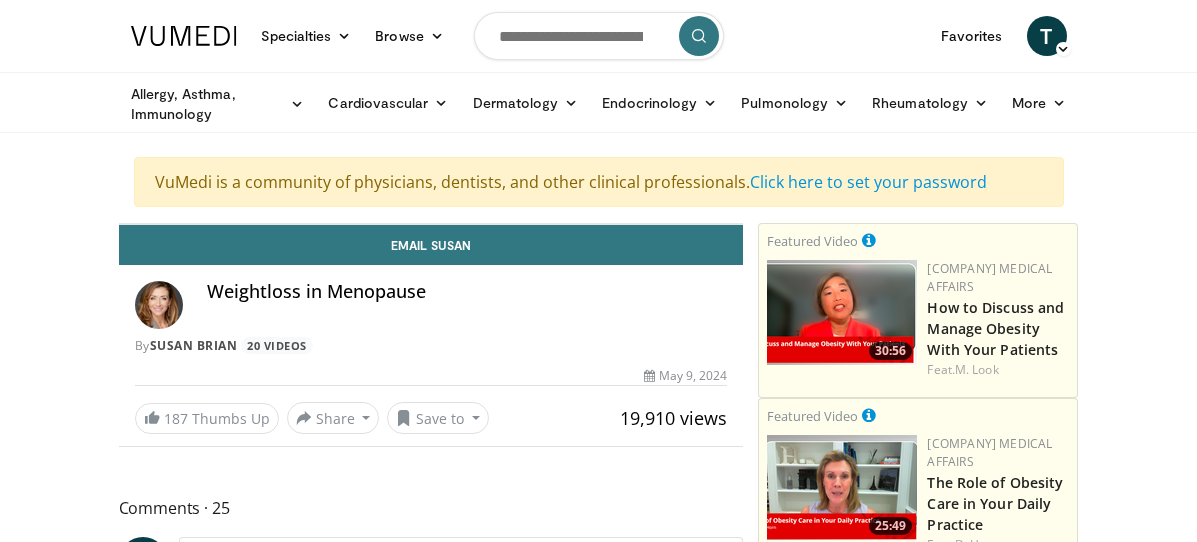 scroll, scrollTop: 0, scrollLeft: 0, axis: both 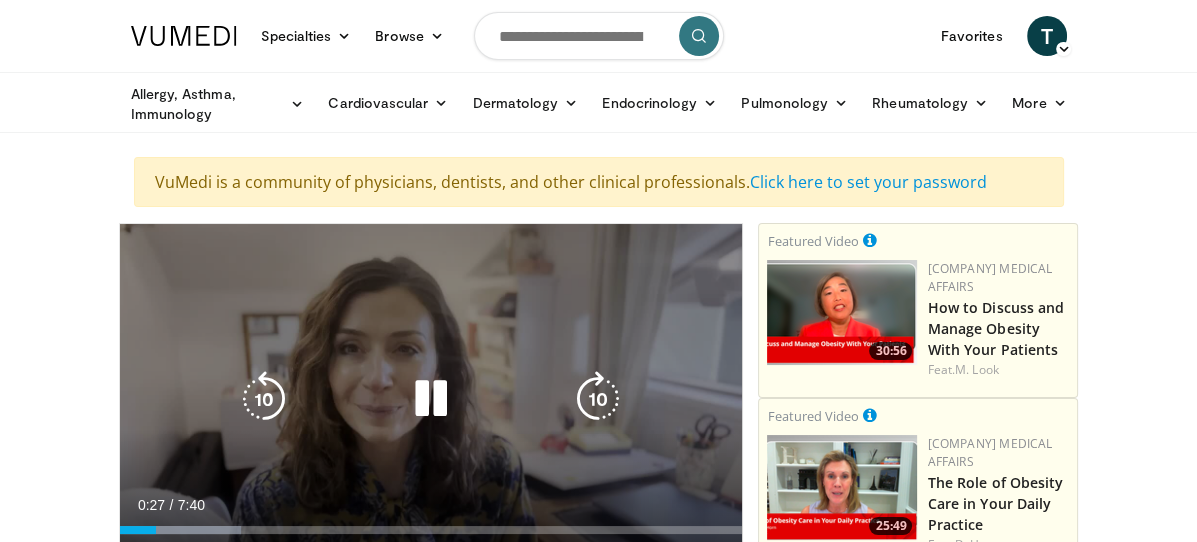 click at bounding box center (431, 399) 